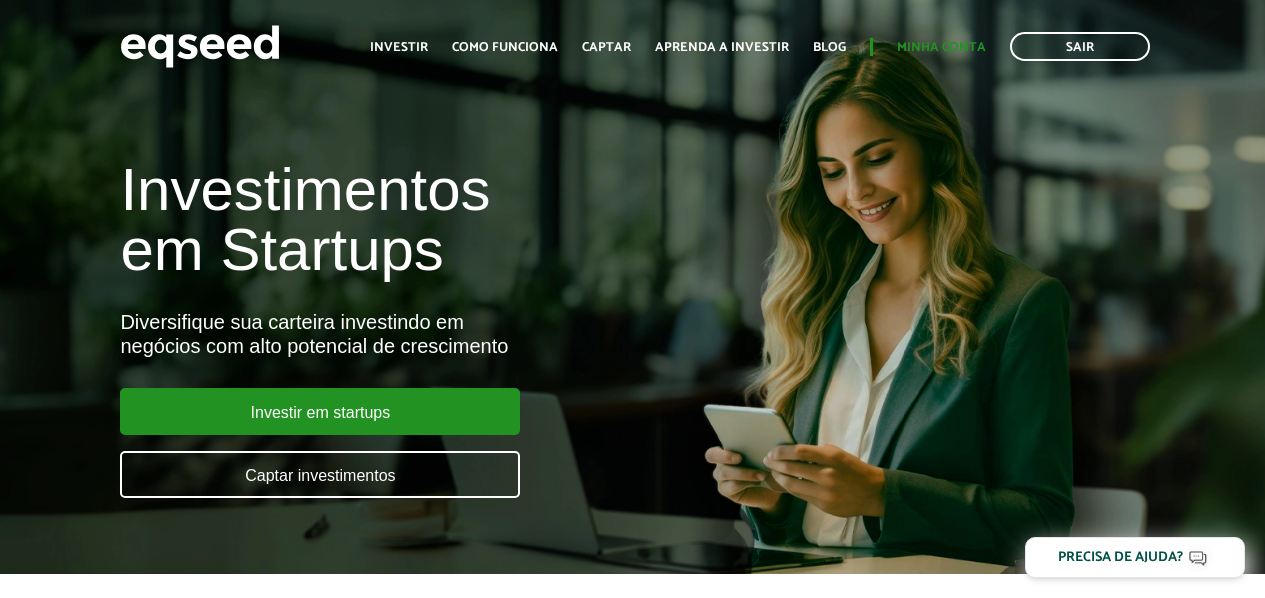 scroll, scrollTop: 0, scrollLeft: 0, axis: both 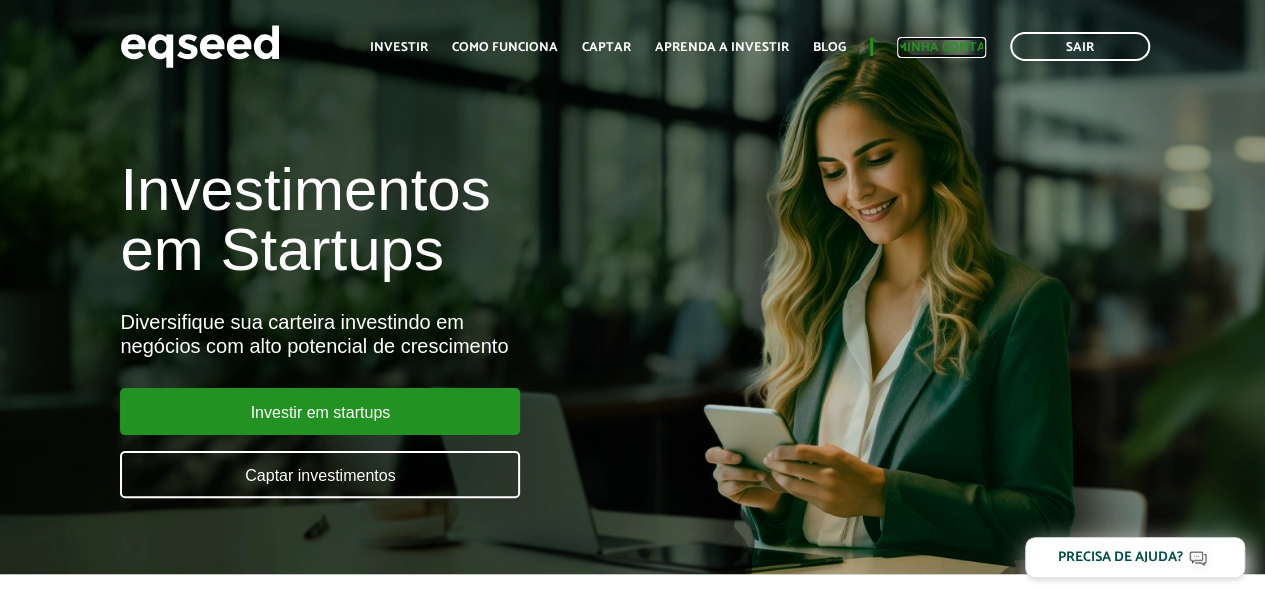 click on "Minha conta" at bounding box center (941, 47) 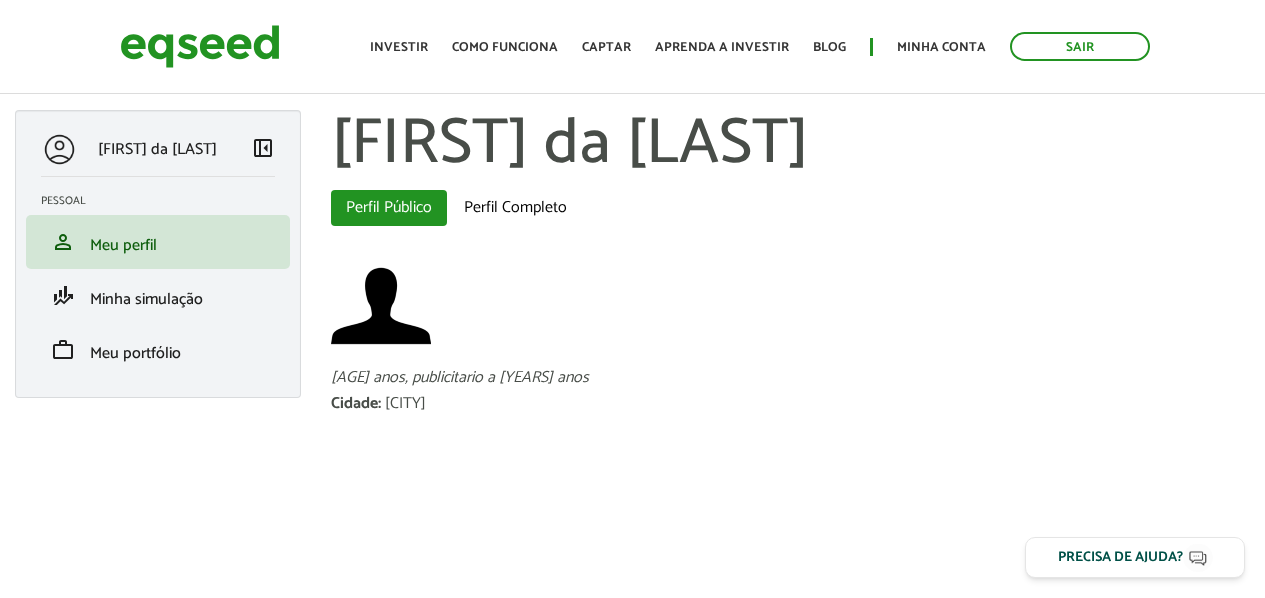 scroll, scrollTop: 0, scrollLeft: 0, axis: both 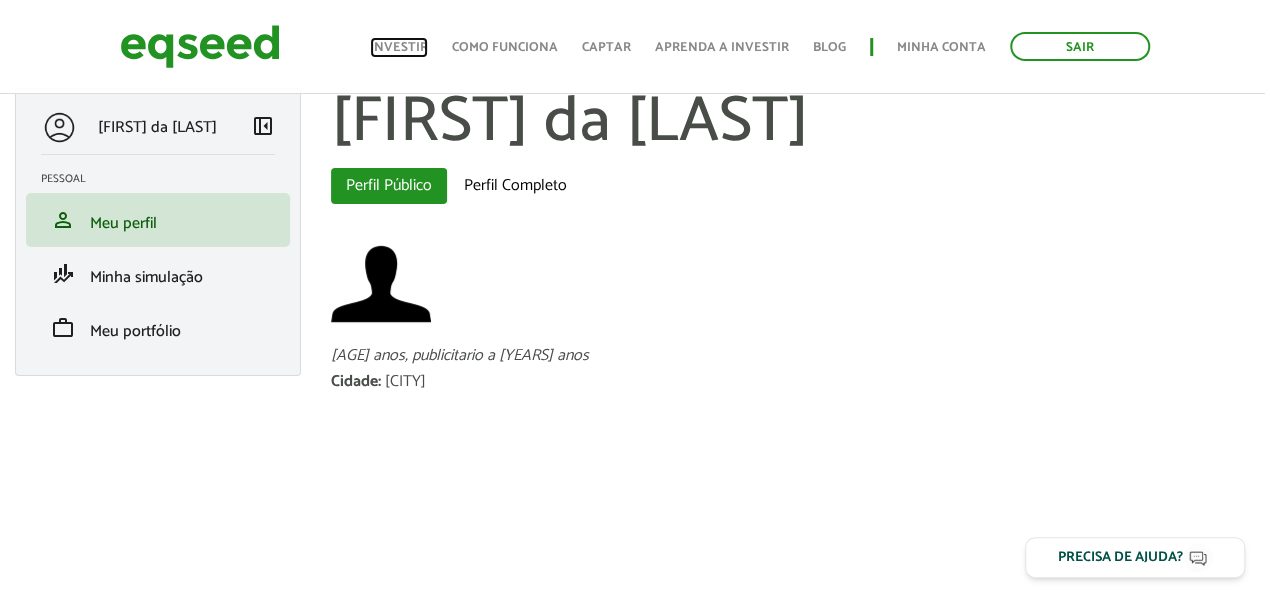 click on "Investir" at bounding box center (399, 47) 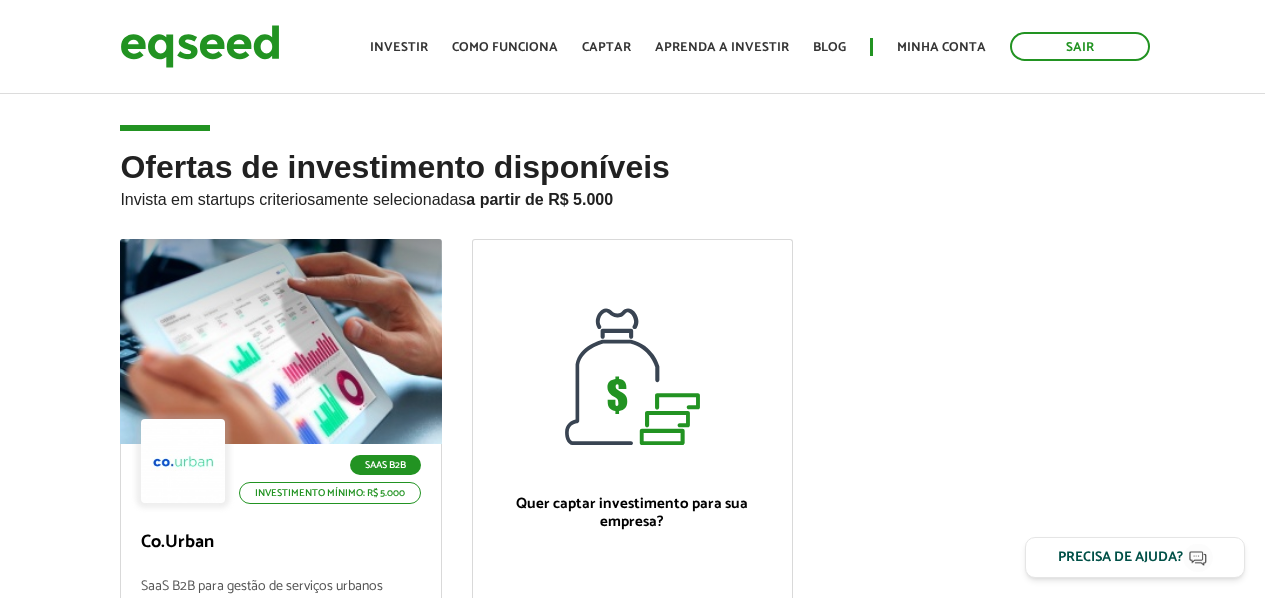 scroll, scrollTop: 0, scrollLeft: 0, axis: both 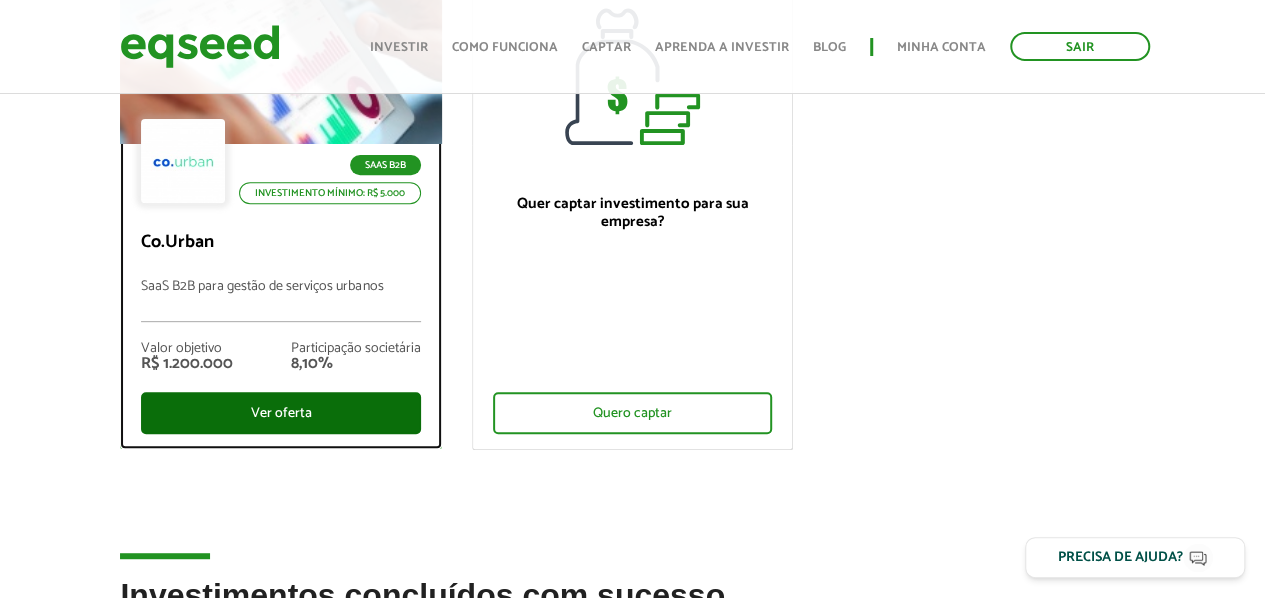 click on "Ver oferta" at bounding box center (280, 413) 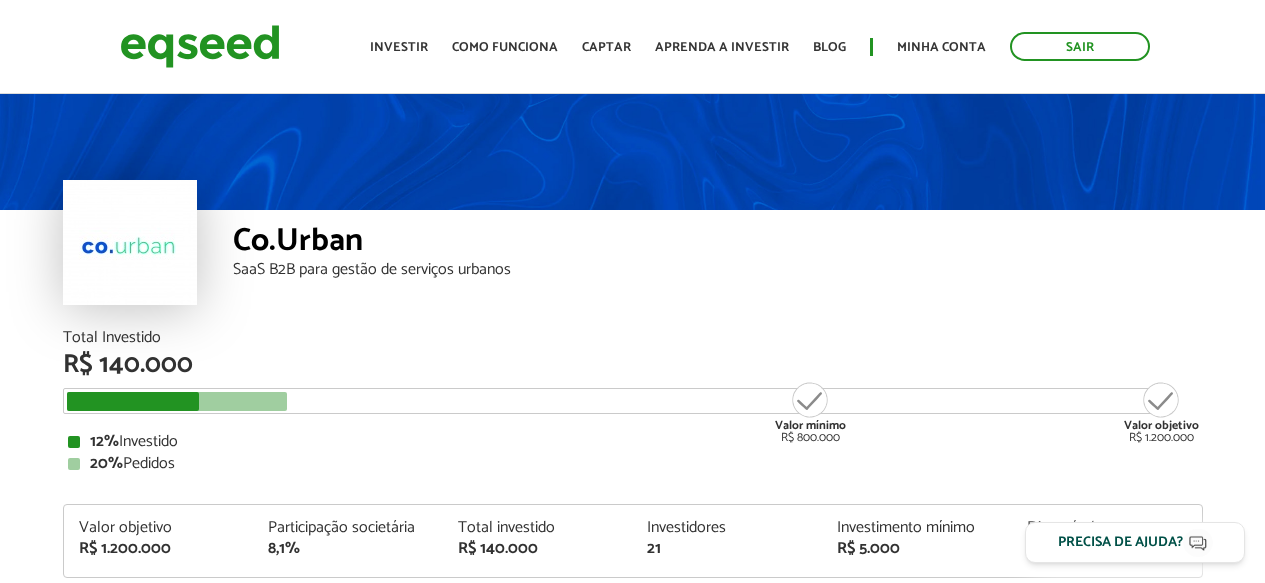 scroll, scrollTop: 0, scrollLeft: 0, axis: both 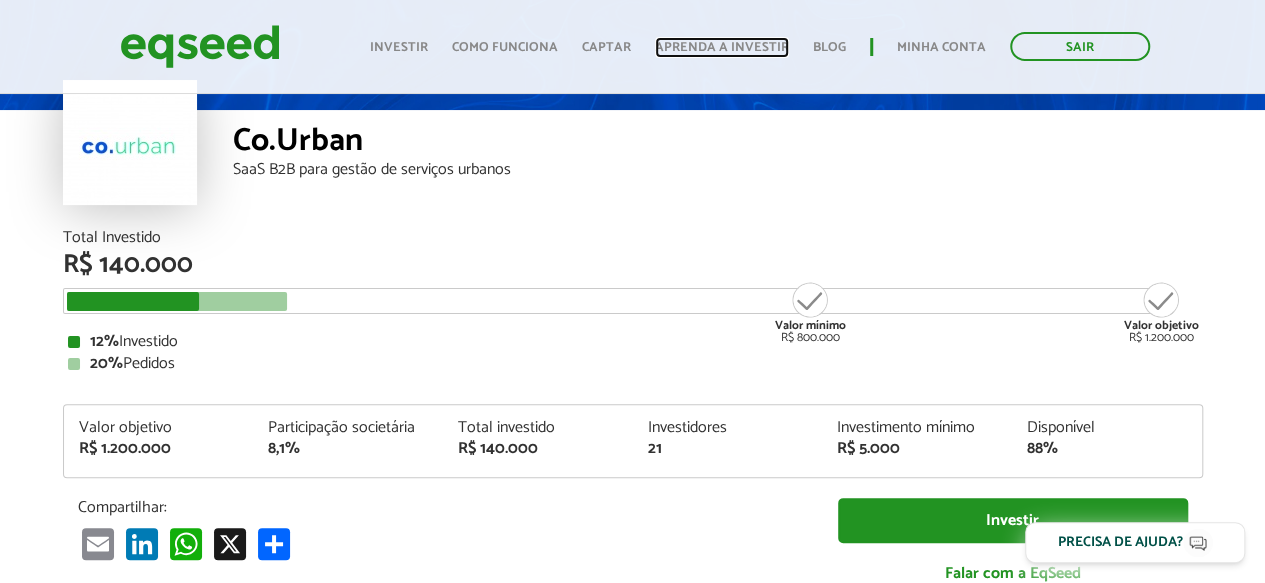 click on "Aprenda a investir" at bounding box center (722, 47) 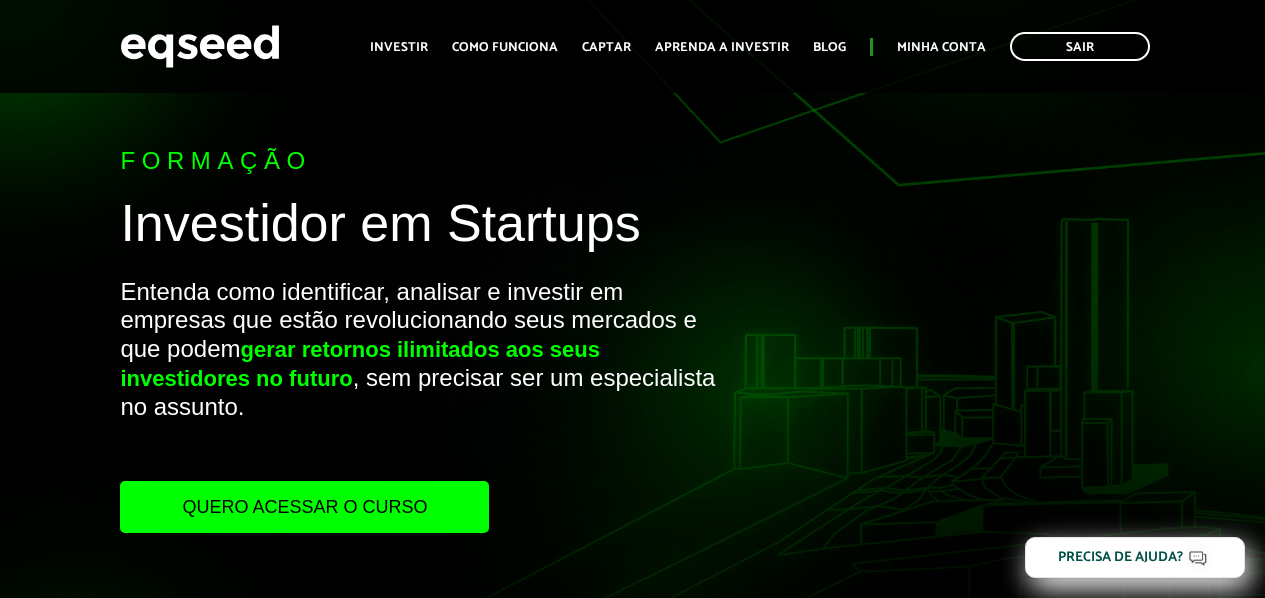 scroll, scrollTop: 400, scrollLeft: 0, axis: vertical 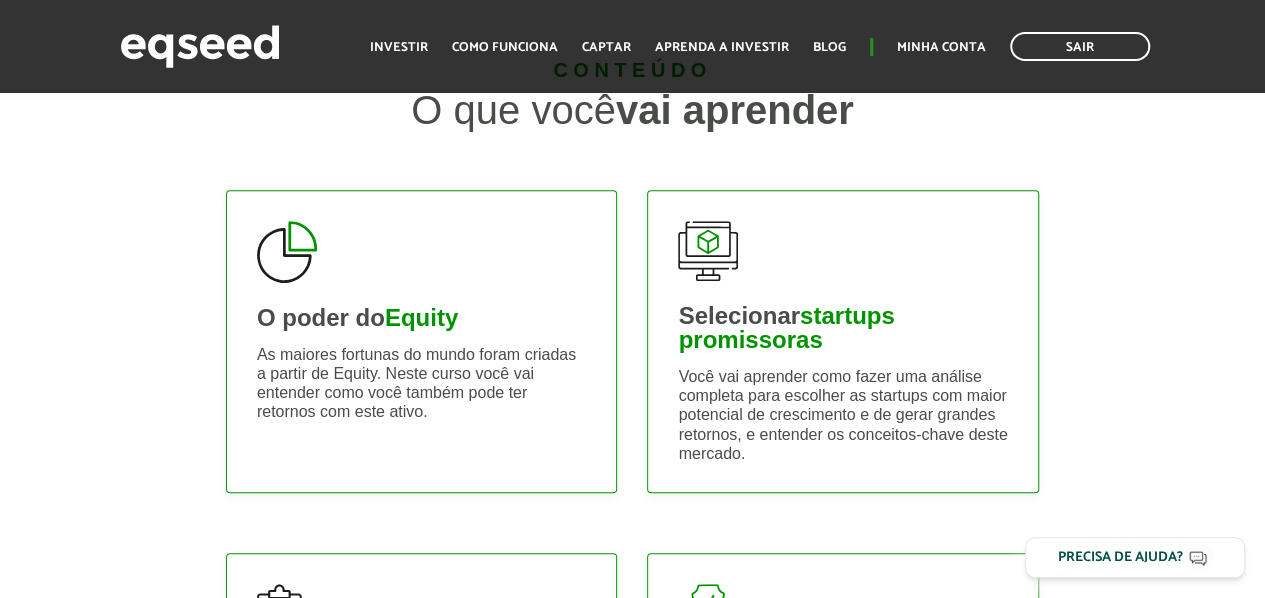 click on "startups promissoras" at bounding box center (786, 327) 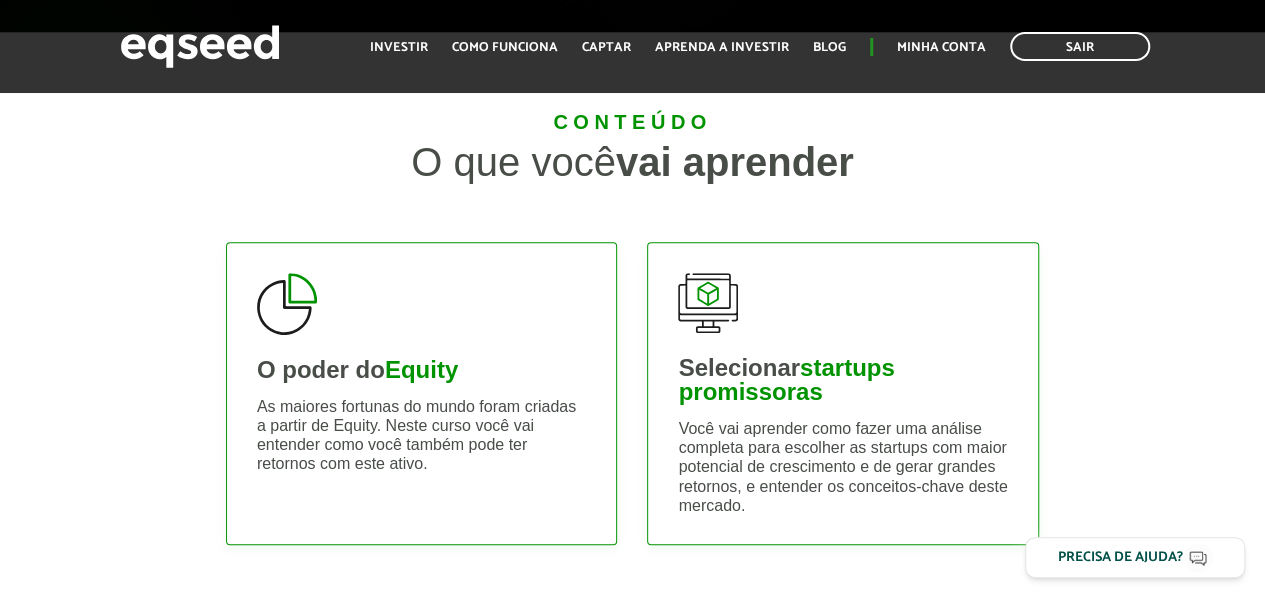 scroll, scrollTop: 800, scrollLeft: 0, axis: vertical 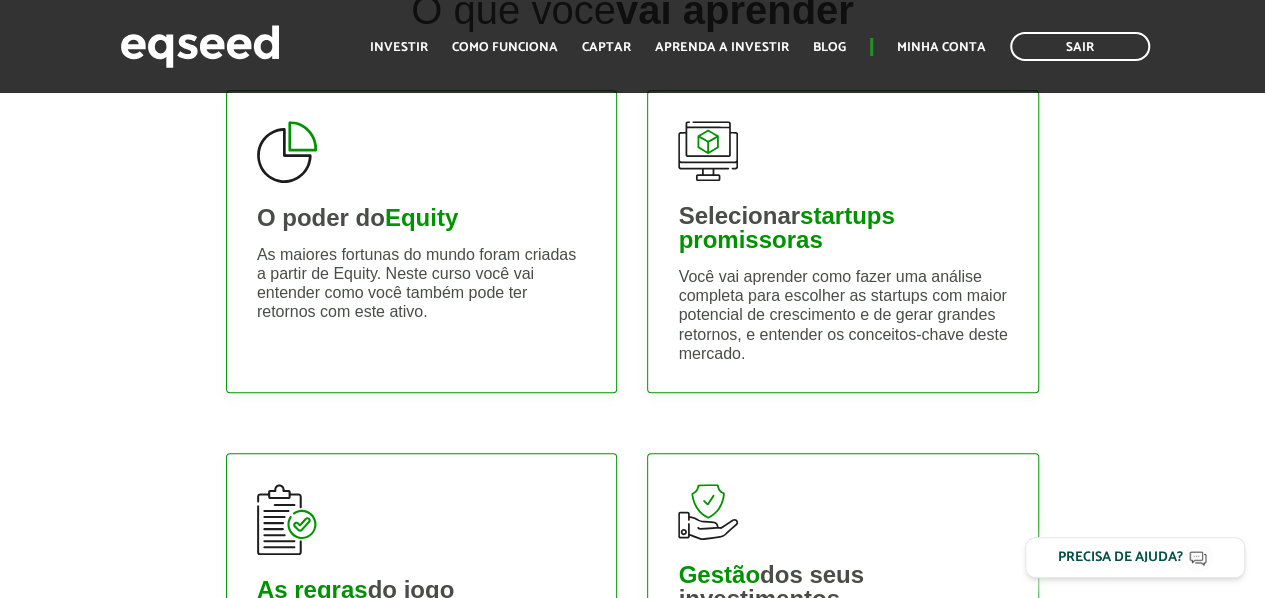 click on "Selecionar  startups promissoras
Você vai aprender como fazer uma análise completa para escolher as startups com maior potencial de crescimento e de gerar grandes retornos, e entender os conceitos-chave deste mercado." at bounding box center (843, 241) 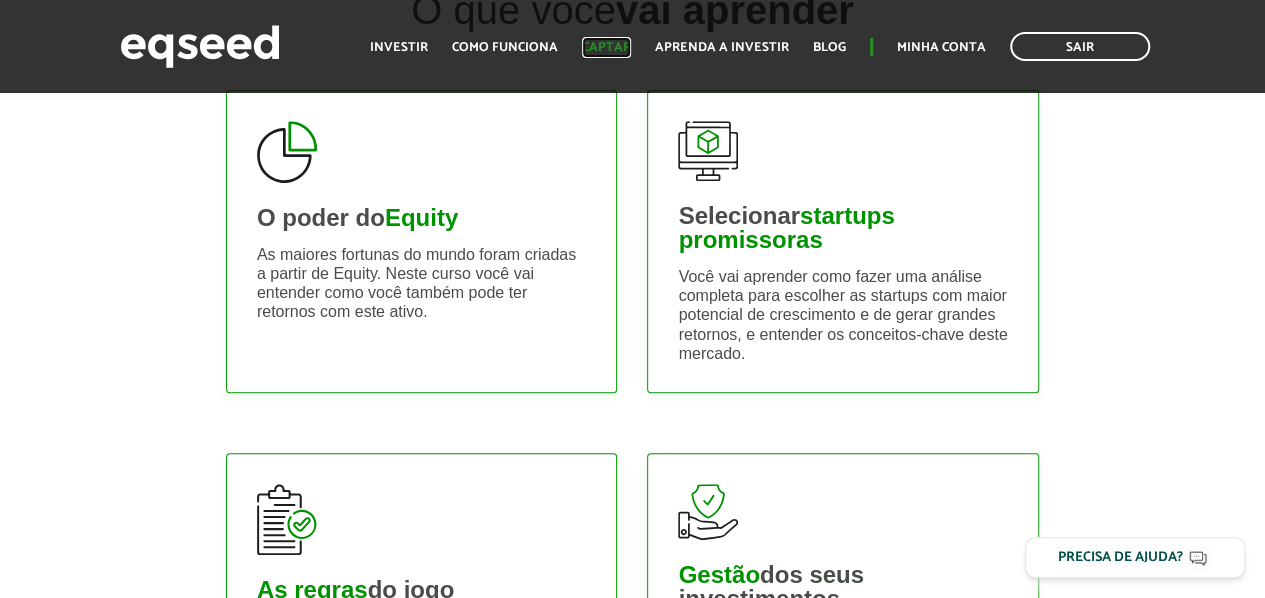 click on "Captar" at bounding box center (606, 47) 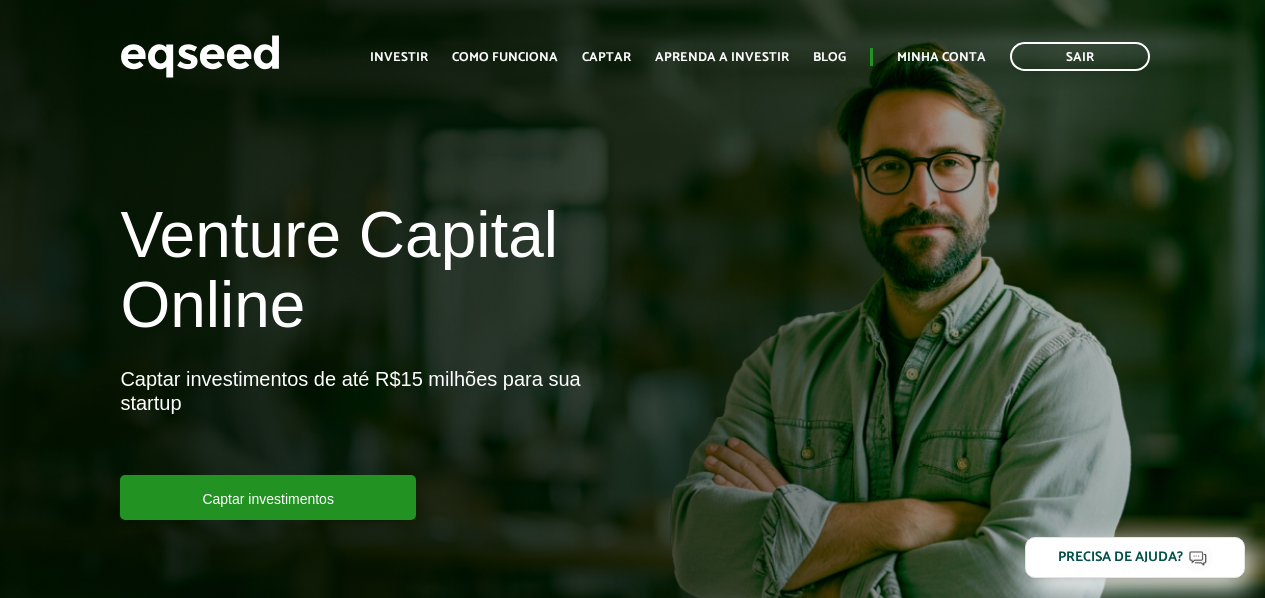 scroll, scrollTop: 0, scrollLeft: 0, axis: both 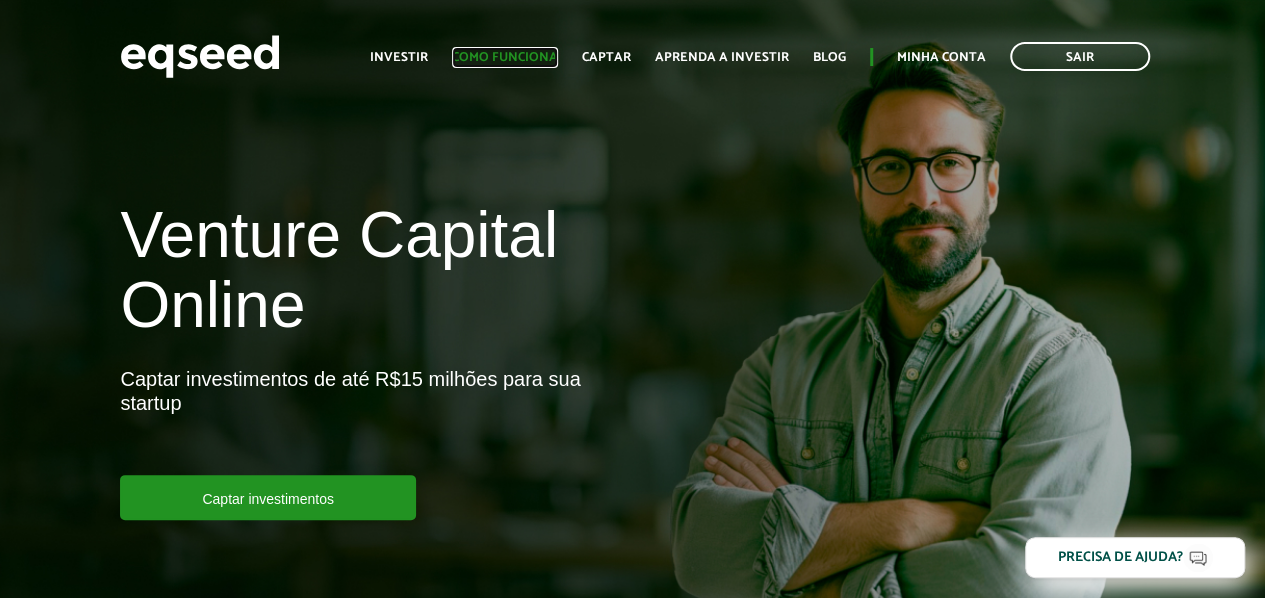 click on "Como funciona" at bounding box center (505, 57) 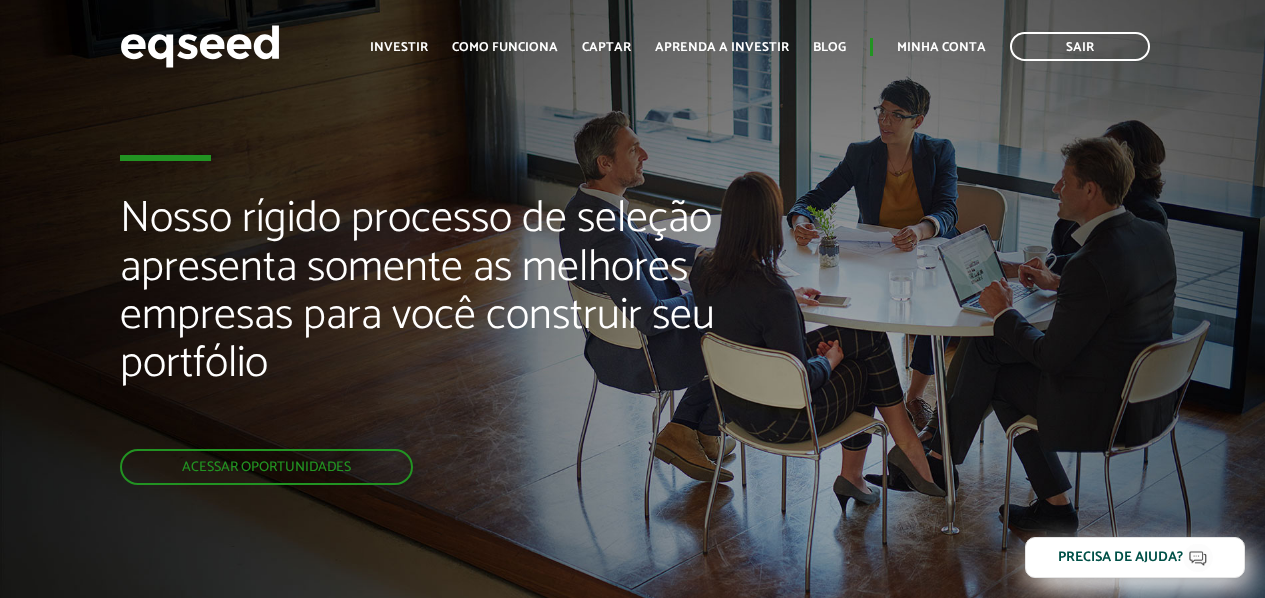 scroll, scrollTop: 0, scrollLeft: 0, axis: both 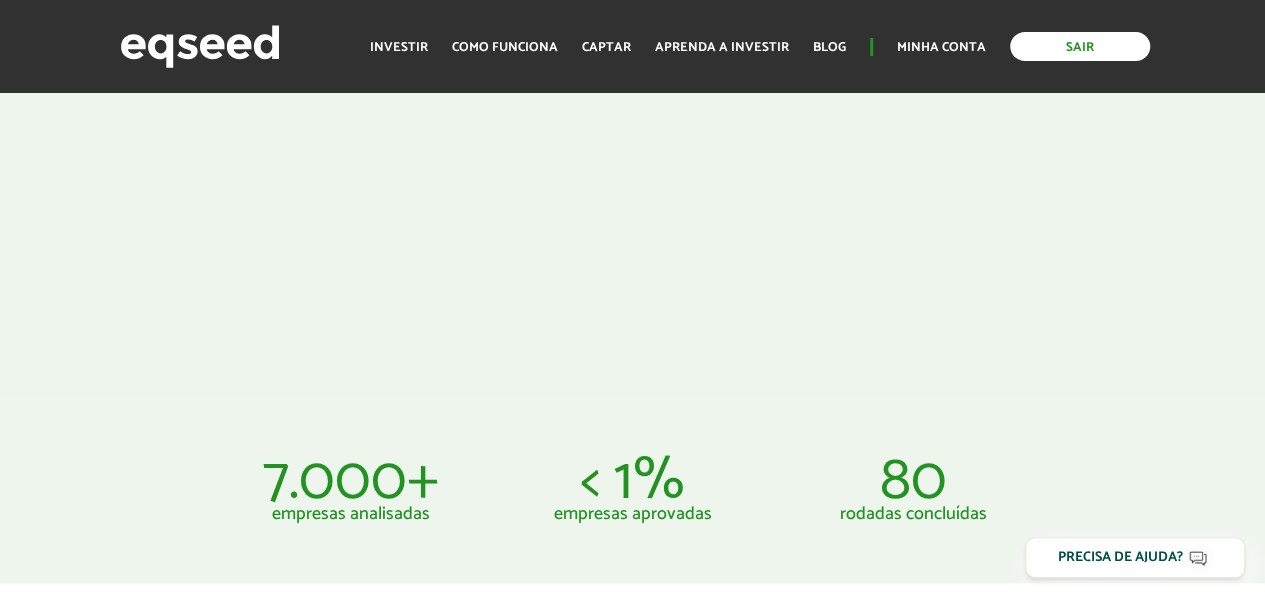 click on "Sair" at bounding box center (1080, 46) 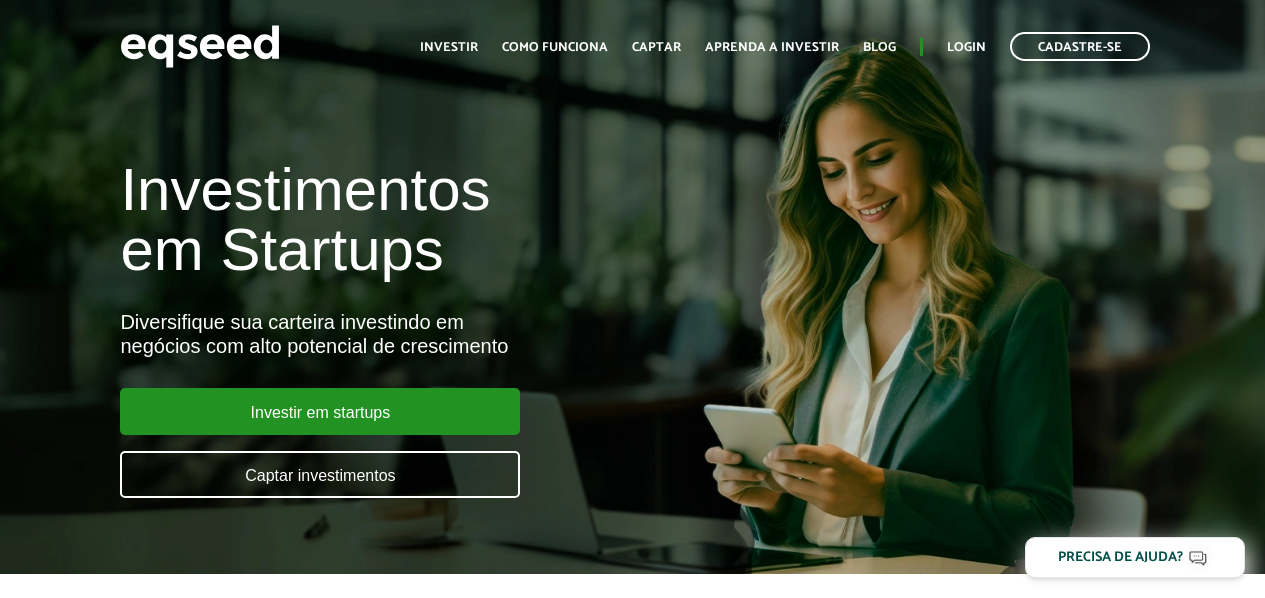 scroll, scrollTop: 0, scrollLeft: 0, axis: both 